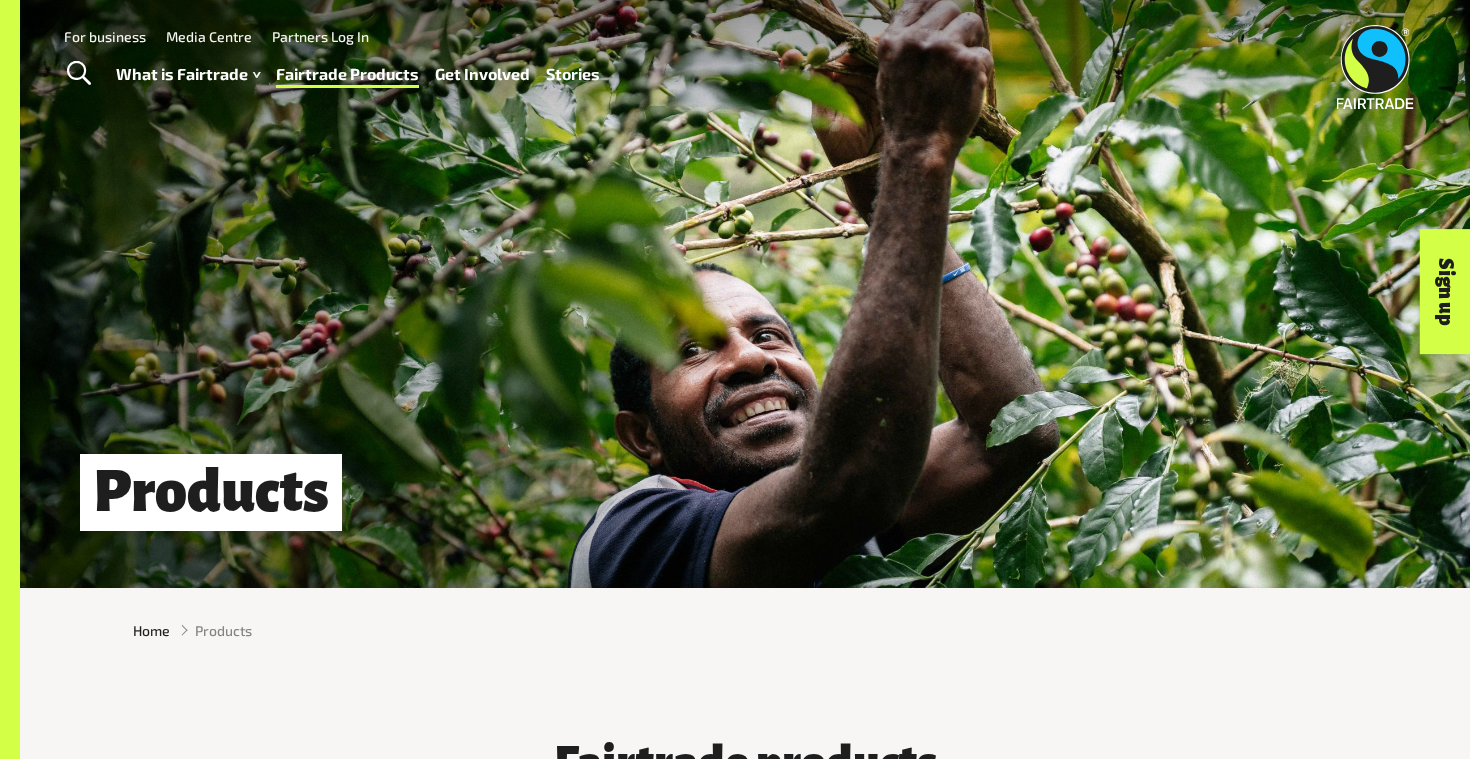 scroll, scrollTop: 0, scrollLeft: 0, axis: both 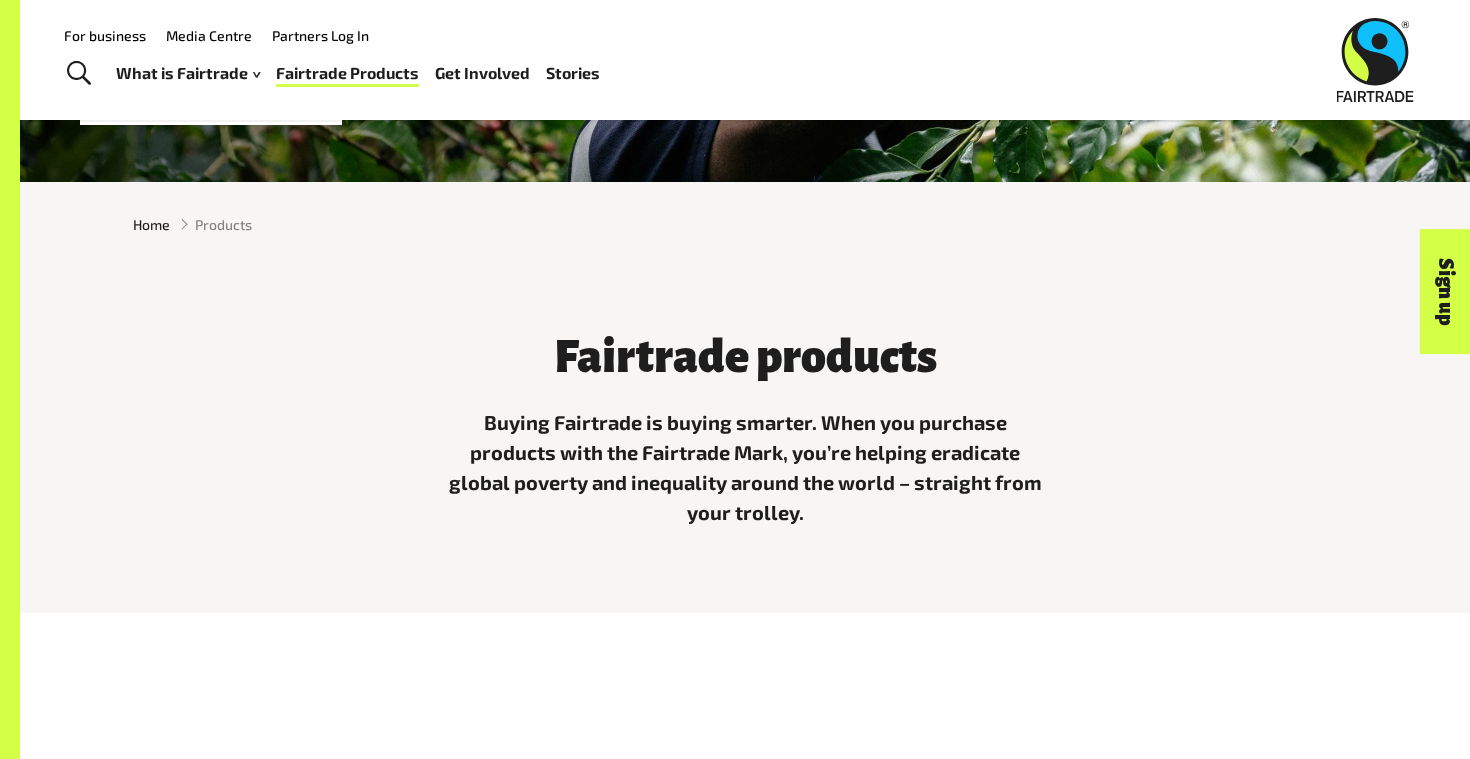 click on "Products" at bounding box center (223, 224) 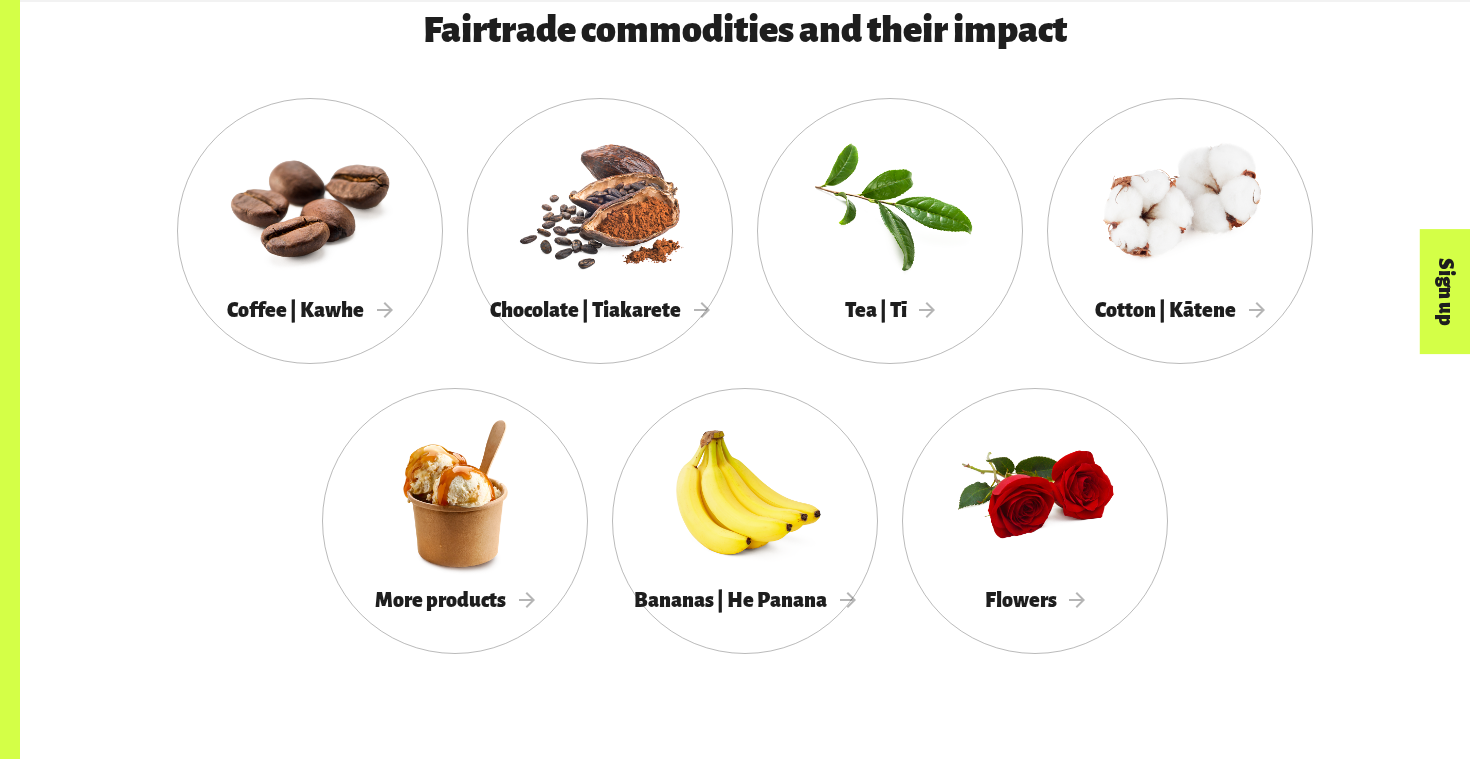 scroll, scrollTop: 1847, scrollLeft: 0, axis: vertical 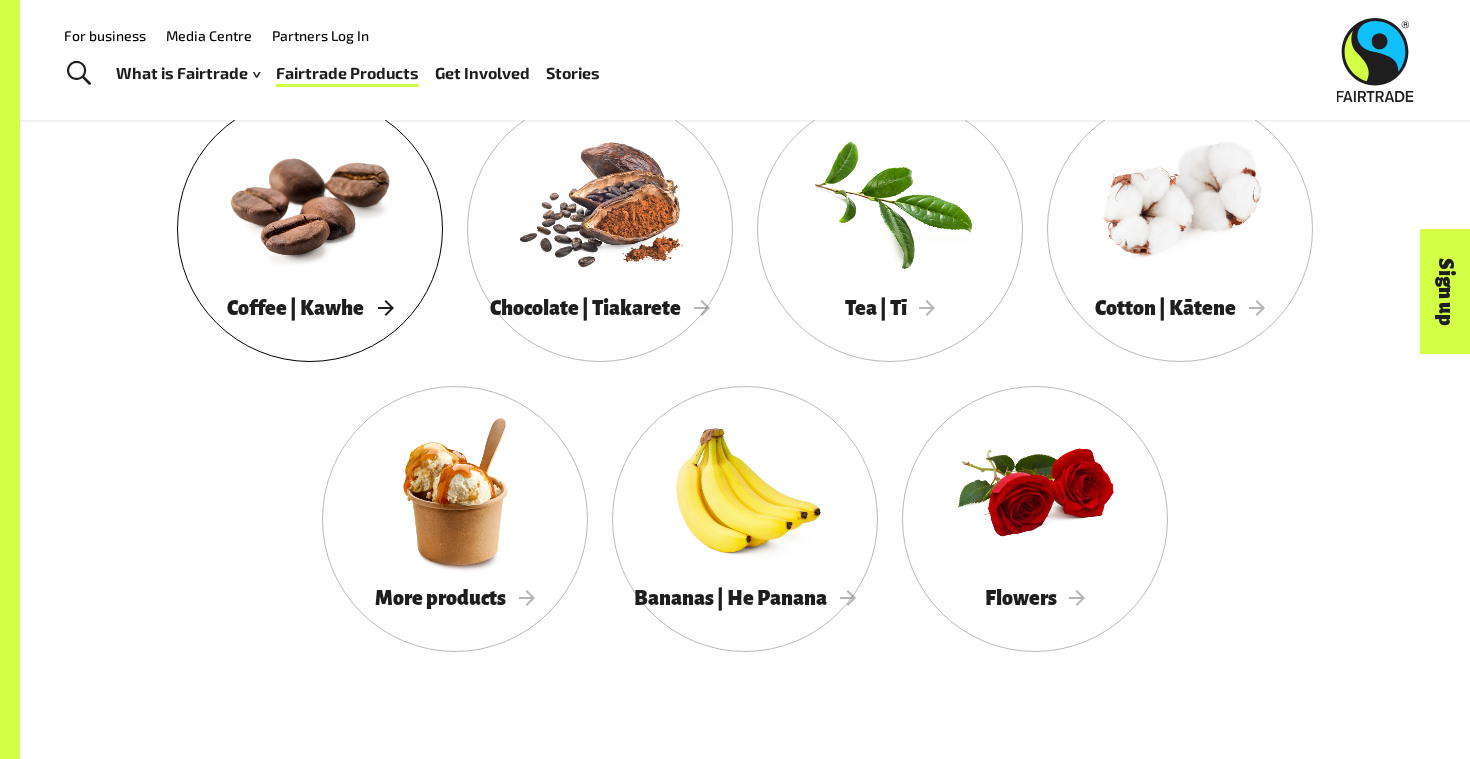 click at bounding box center [310, 201] 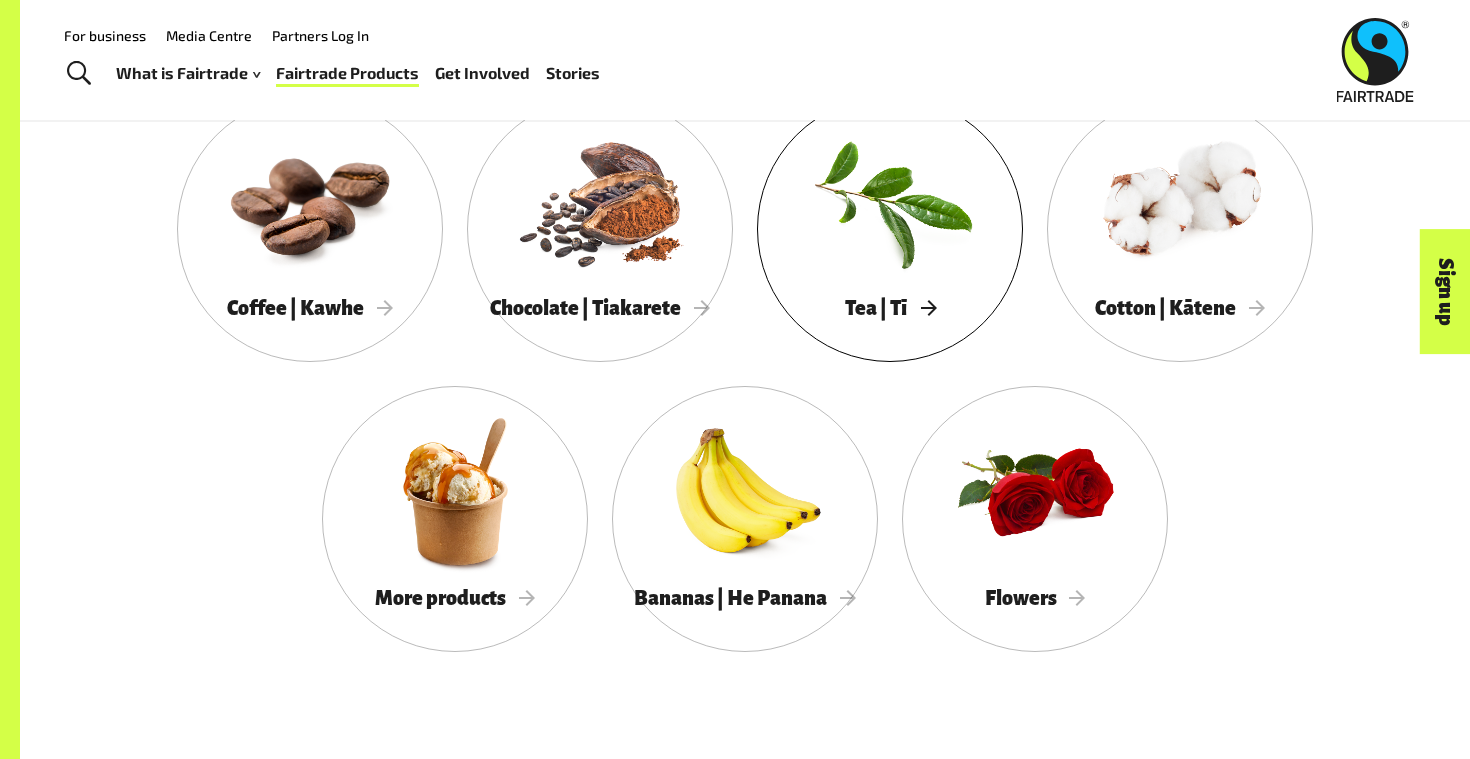 click at bounding box center [890, 201] 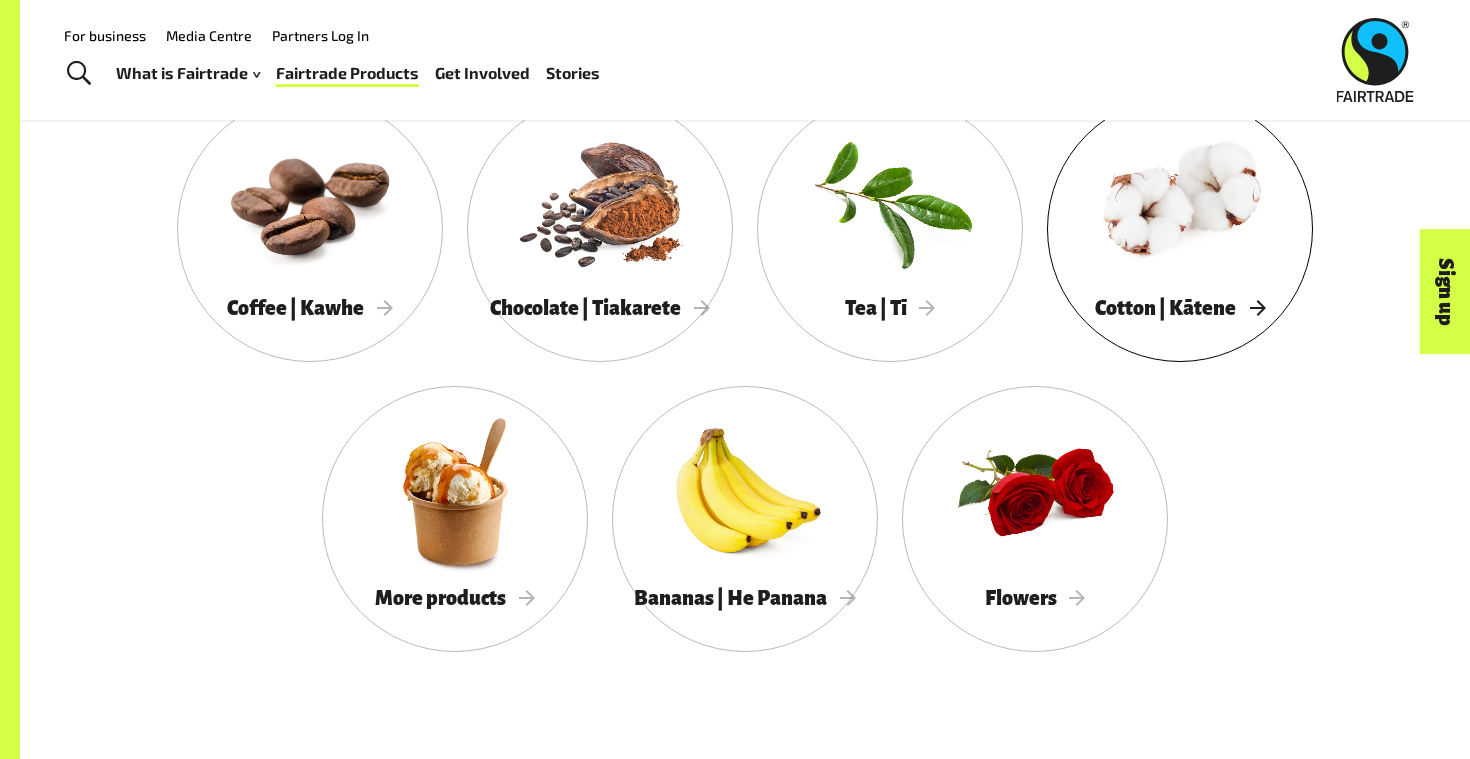 click at bounding box center (1180, 201) 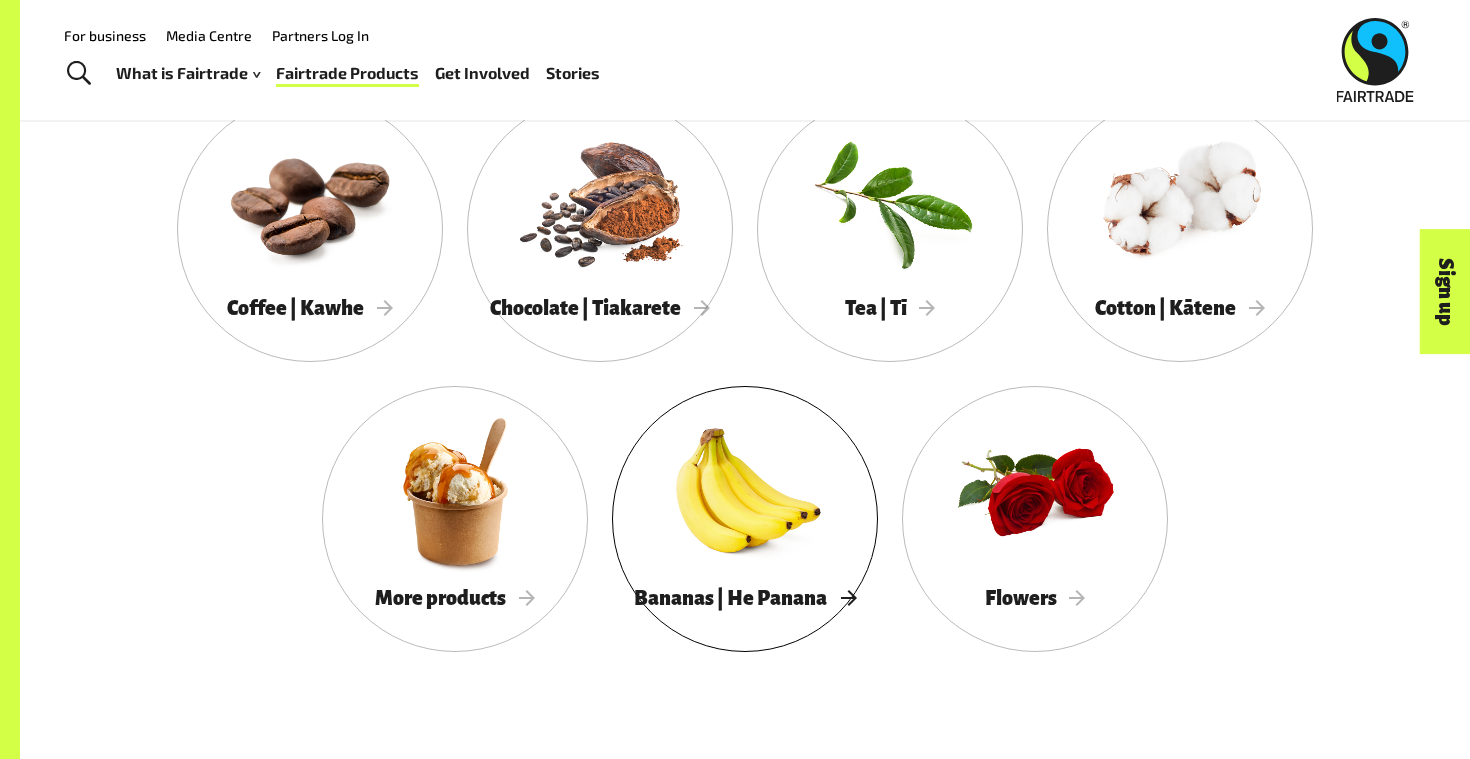 click at bounding box center [745, 491] 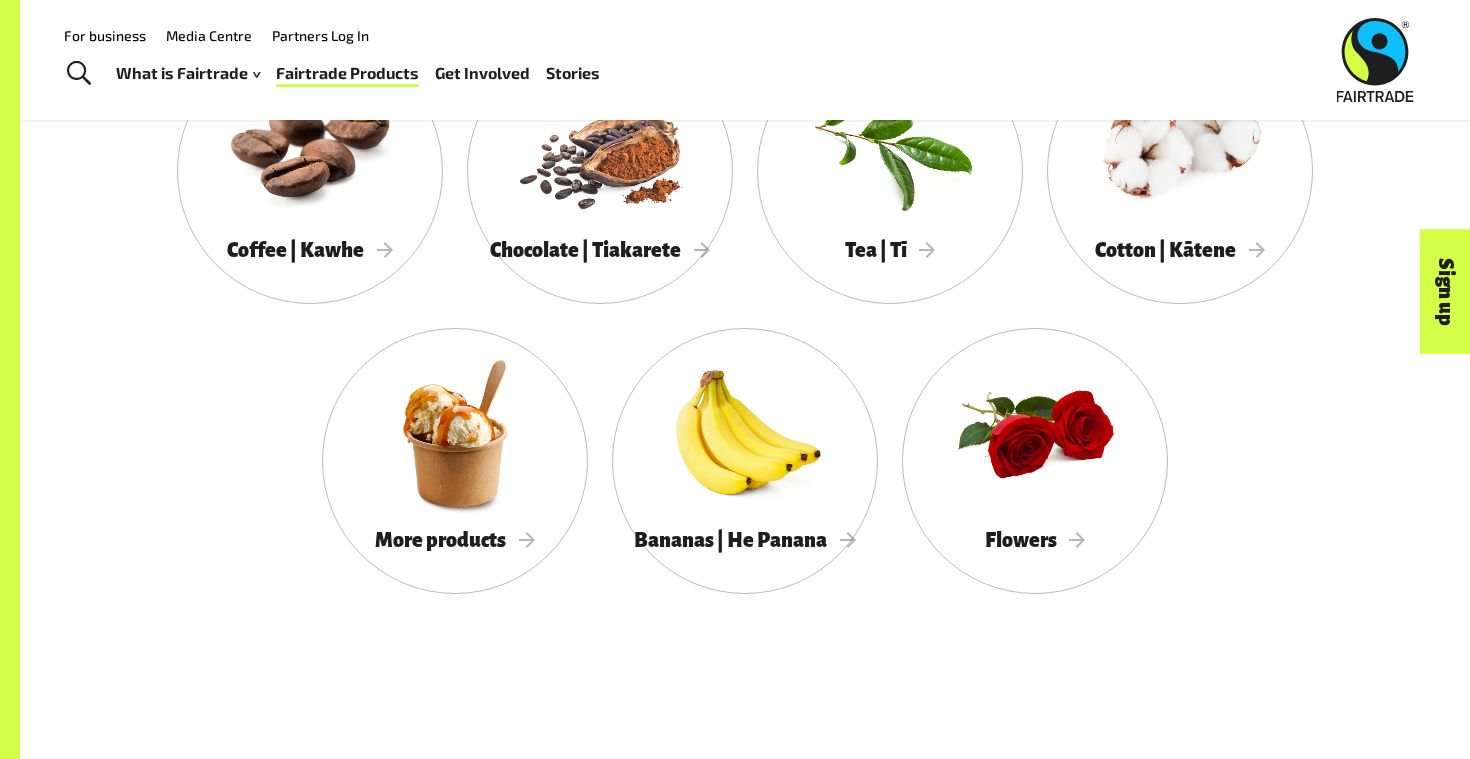 scroll, scrollTop: 1904, scrollLeft: 0, axis: vertical 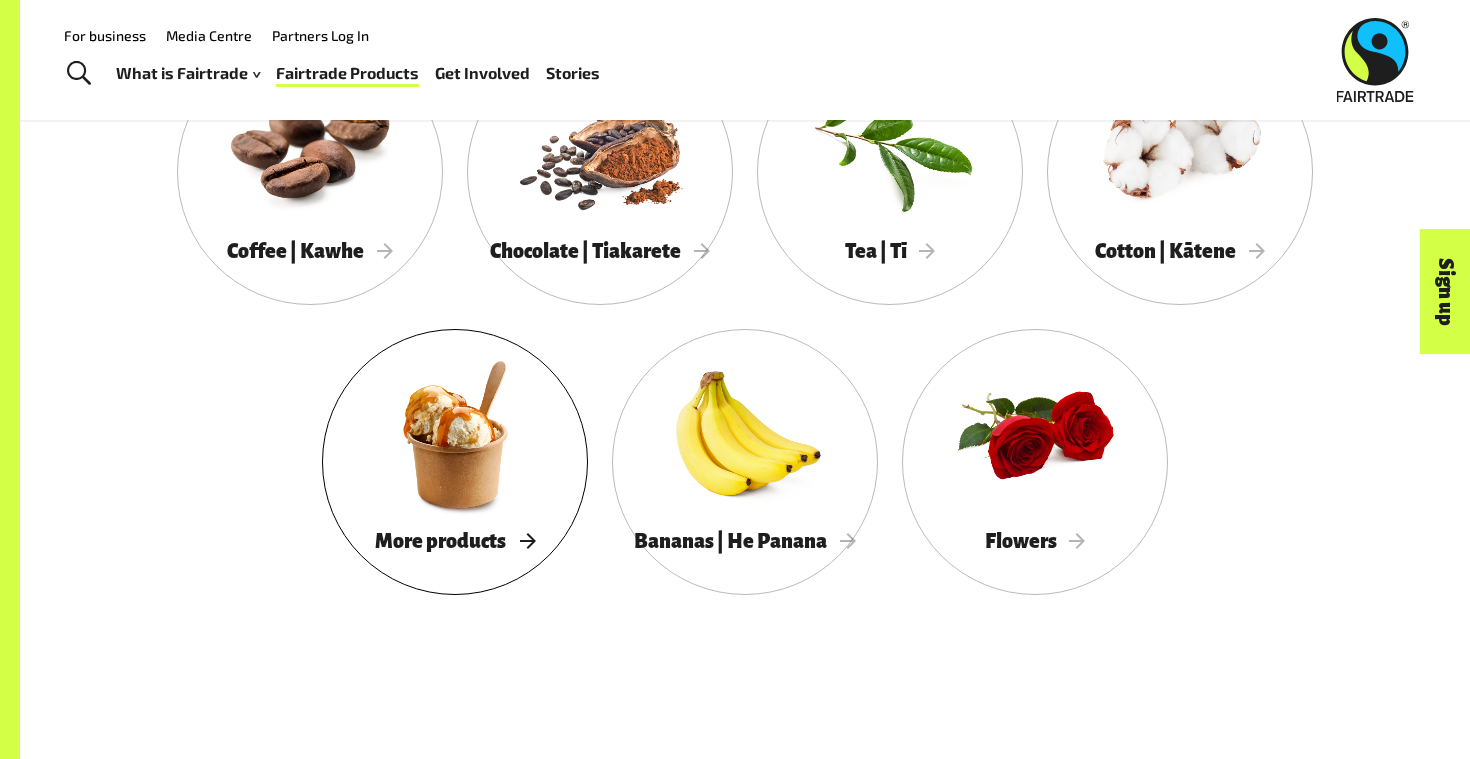 click at bounding box center [455, 434] 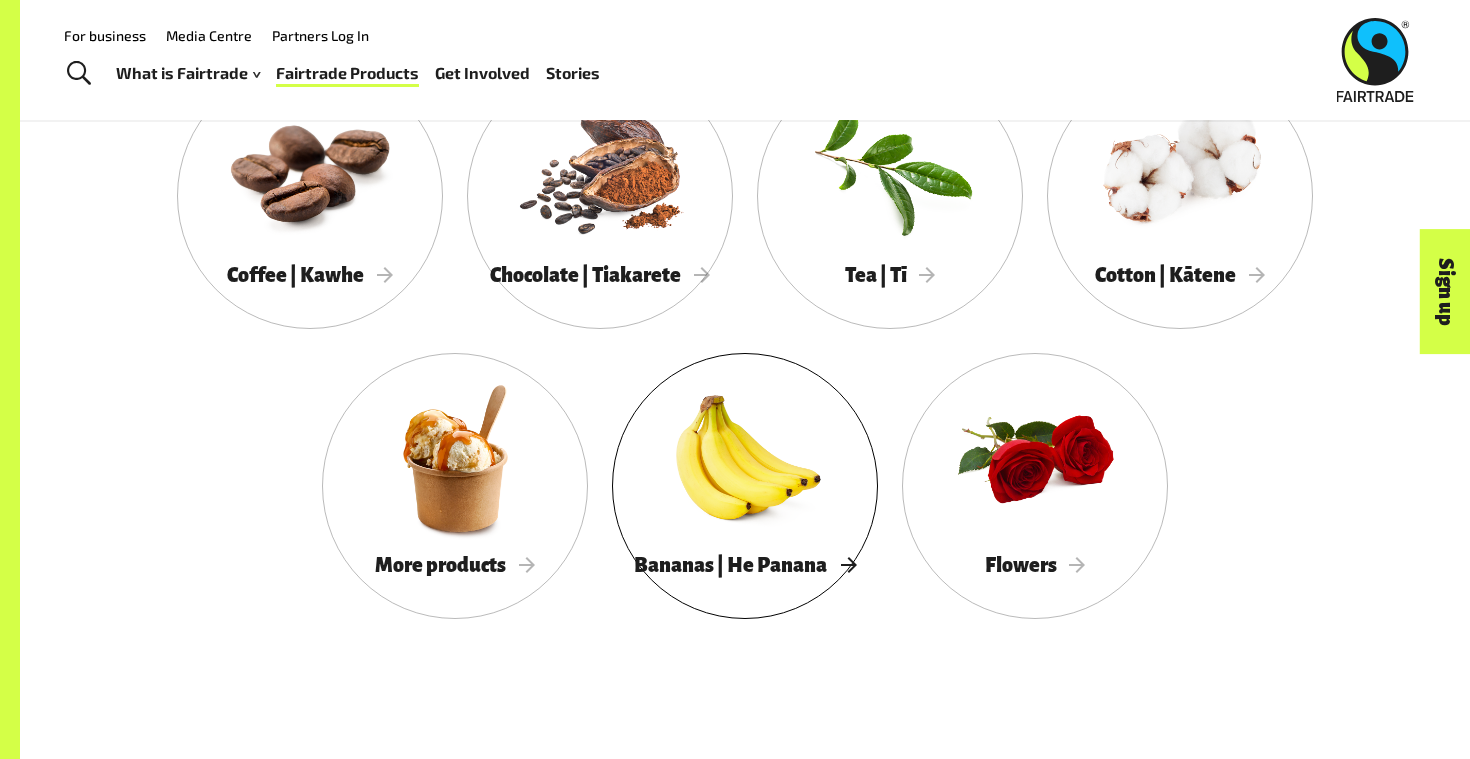 scroll, scrollTop: 1875, scrollLeft: 0, axis: vertical 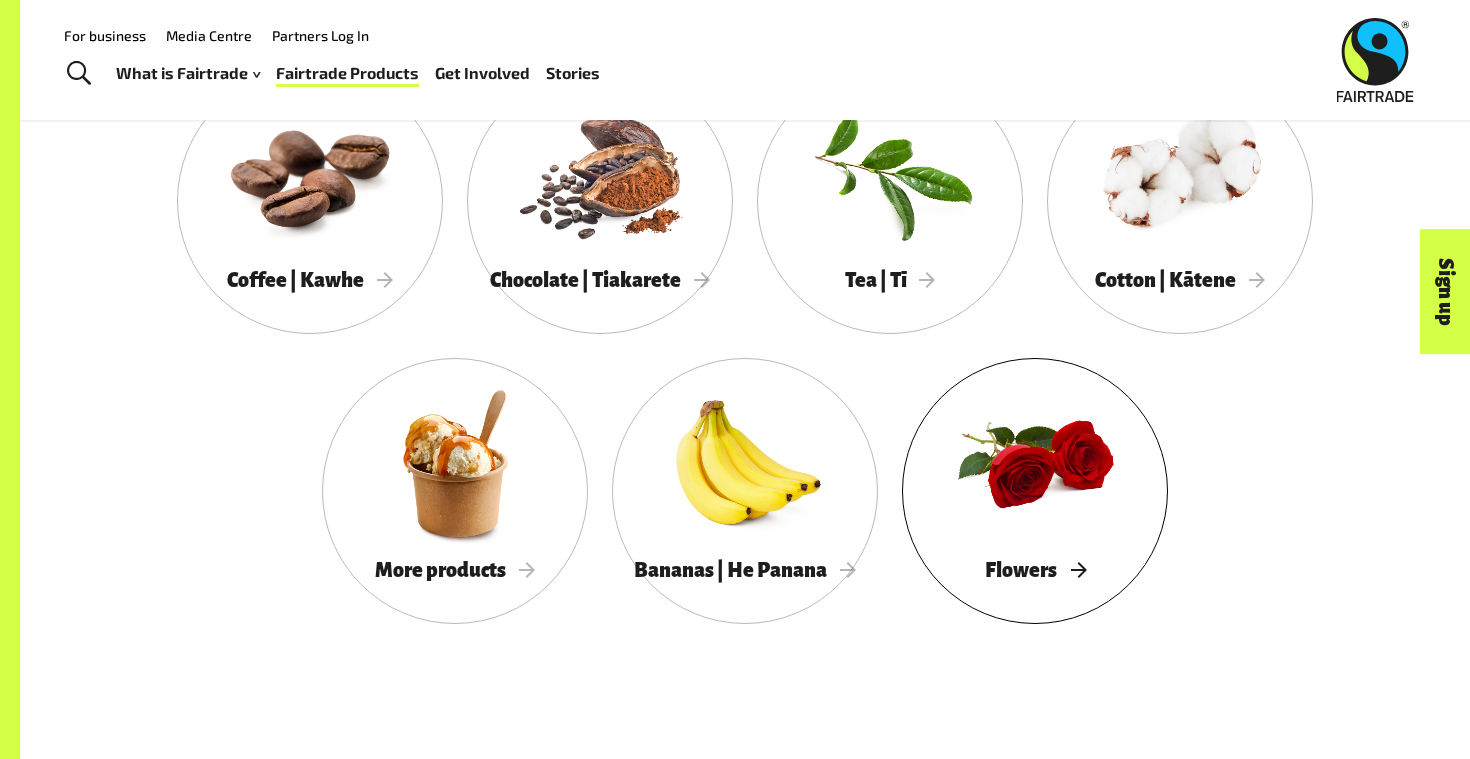 click at bounding box center (1035, 463) 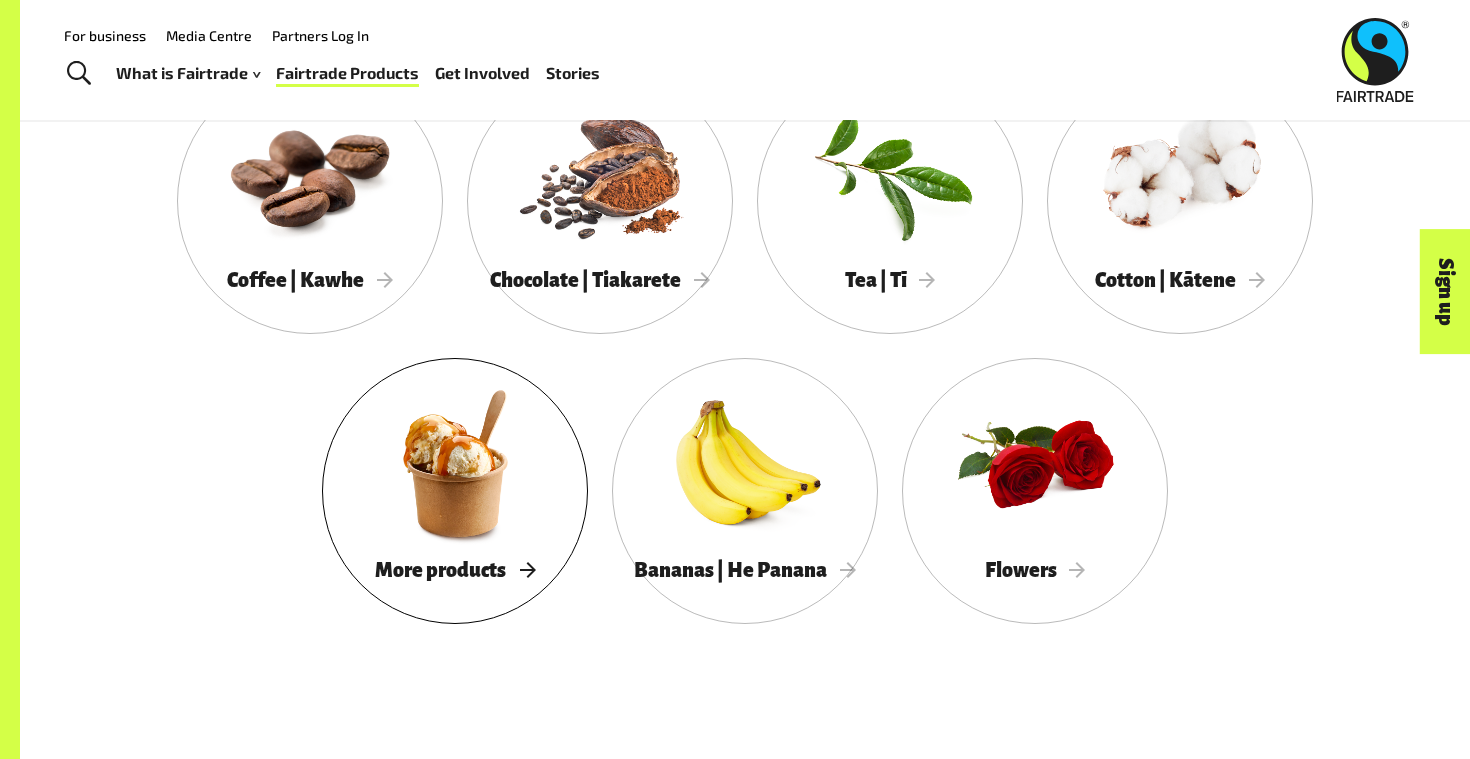 click on "More products" at bounding box center [455, 570] 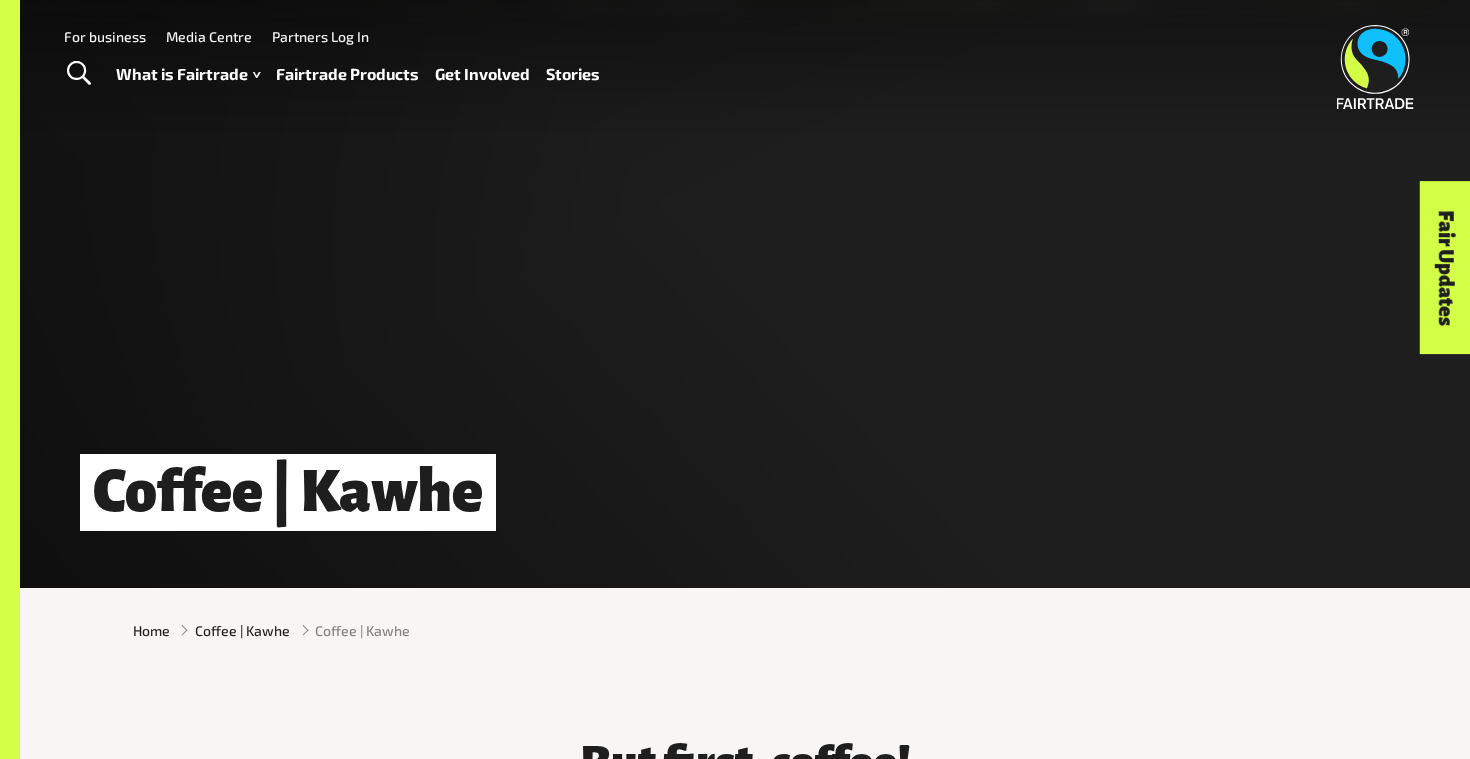 scroll, scrollTop: 0, scrollLeft: 0, axis: both 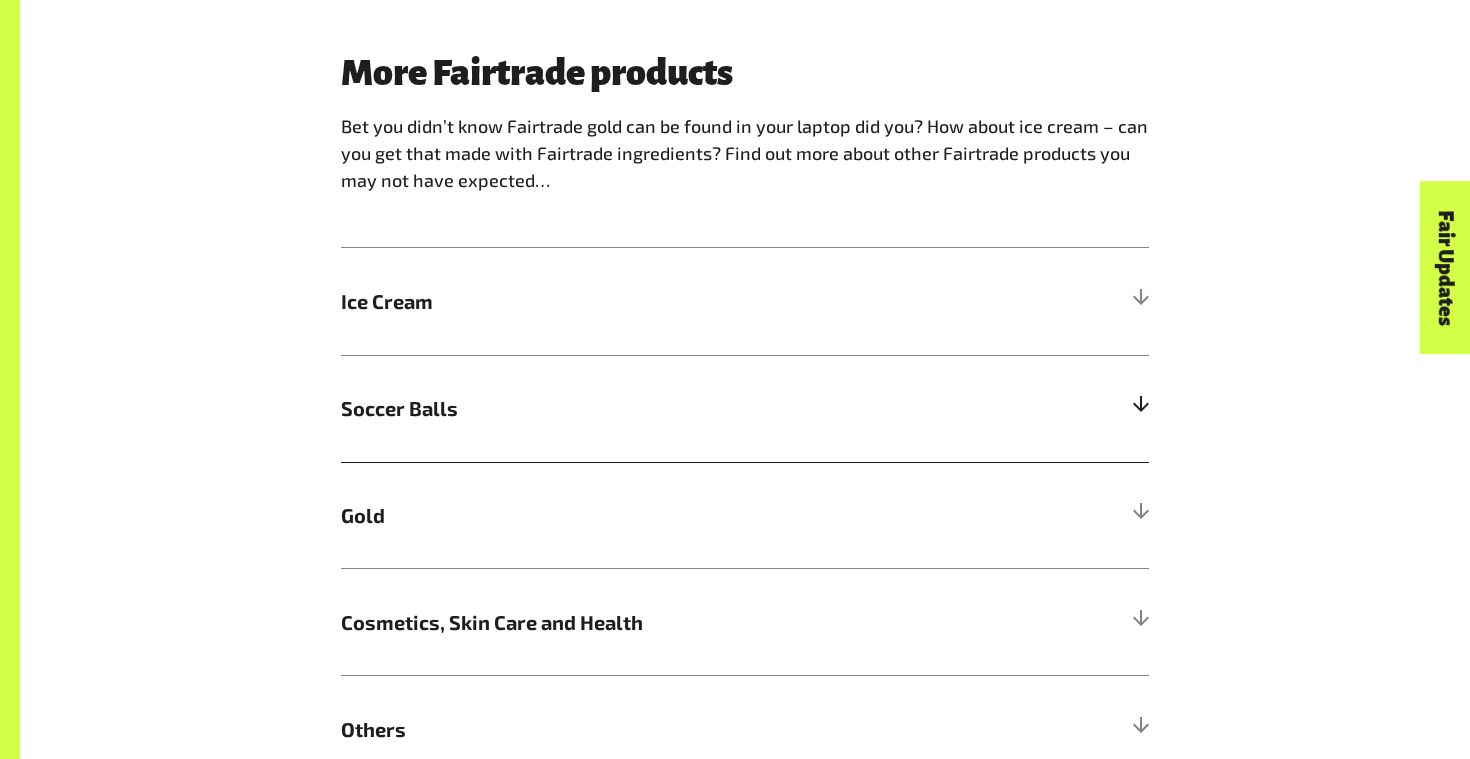 click on "Soccer Balls" at bounding box center [644, 408] 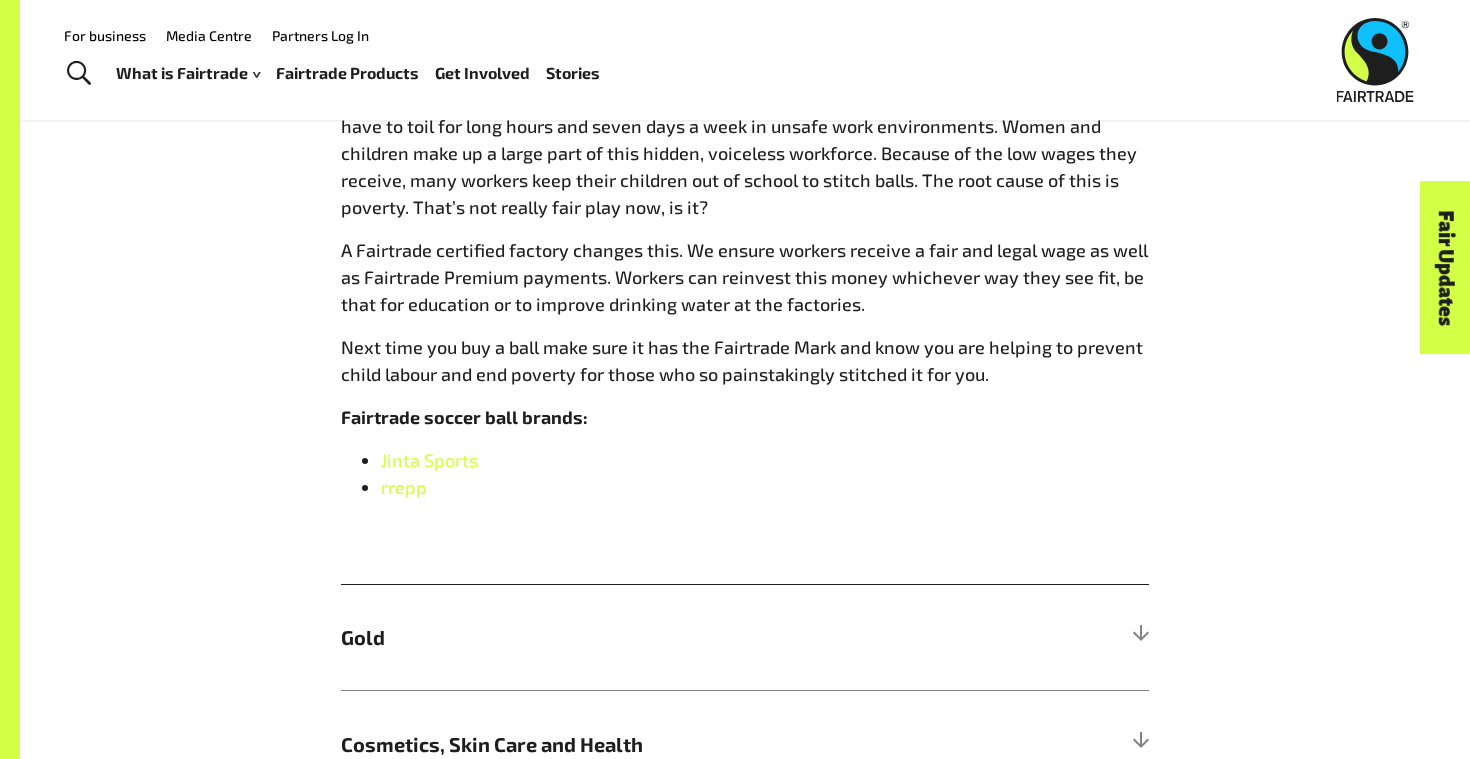scroll, scrollTop: 1593, scrollLeft: 0, axis: vertical 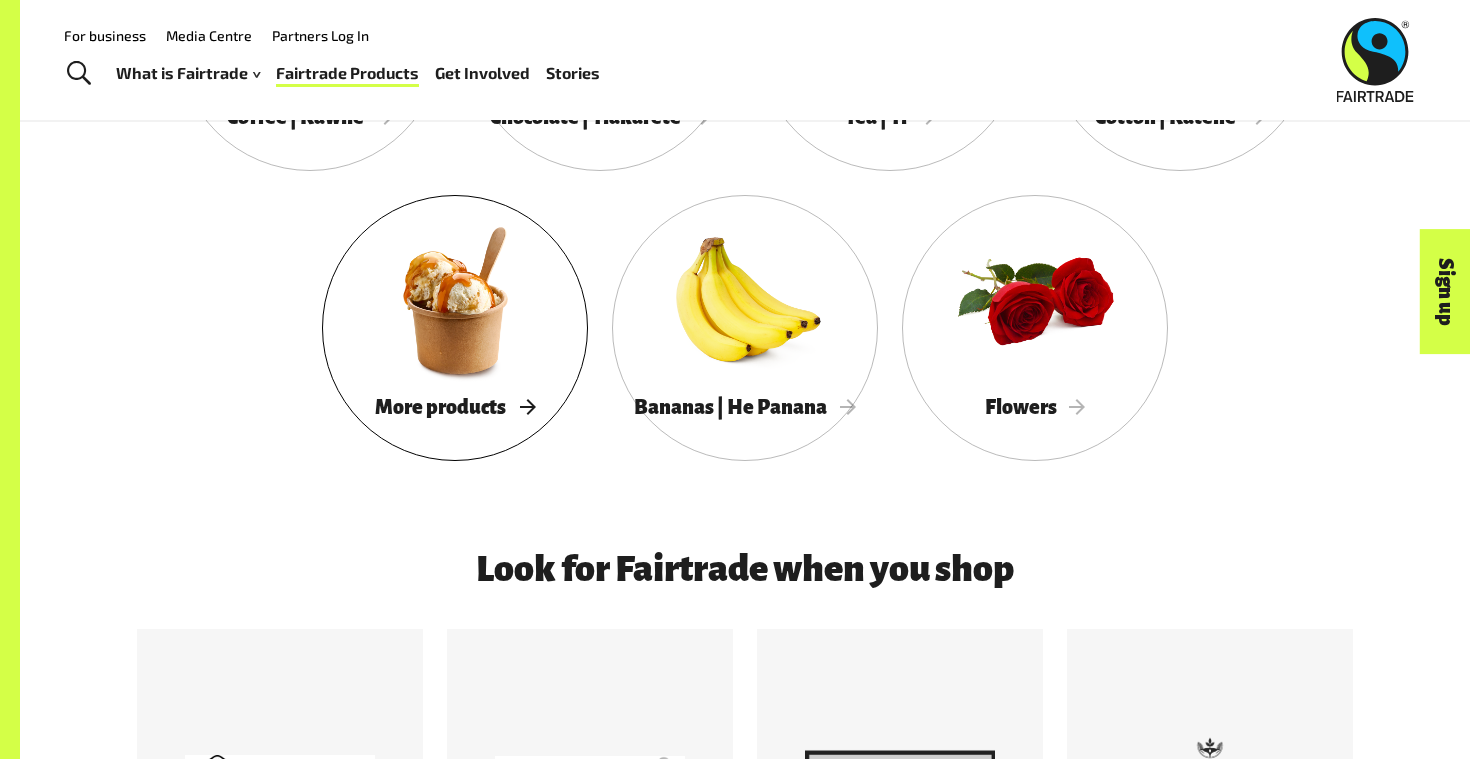 click at bounding box center (455, 300) 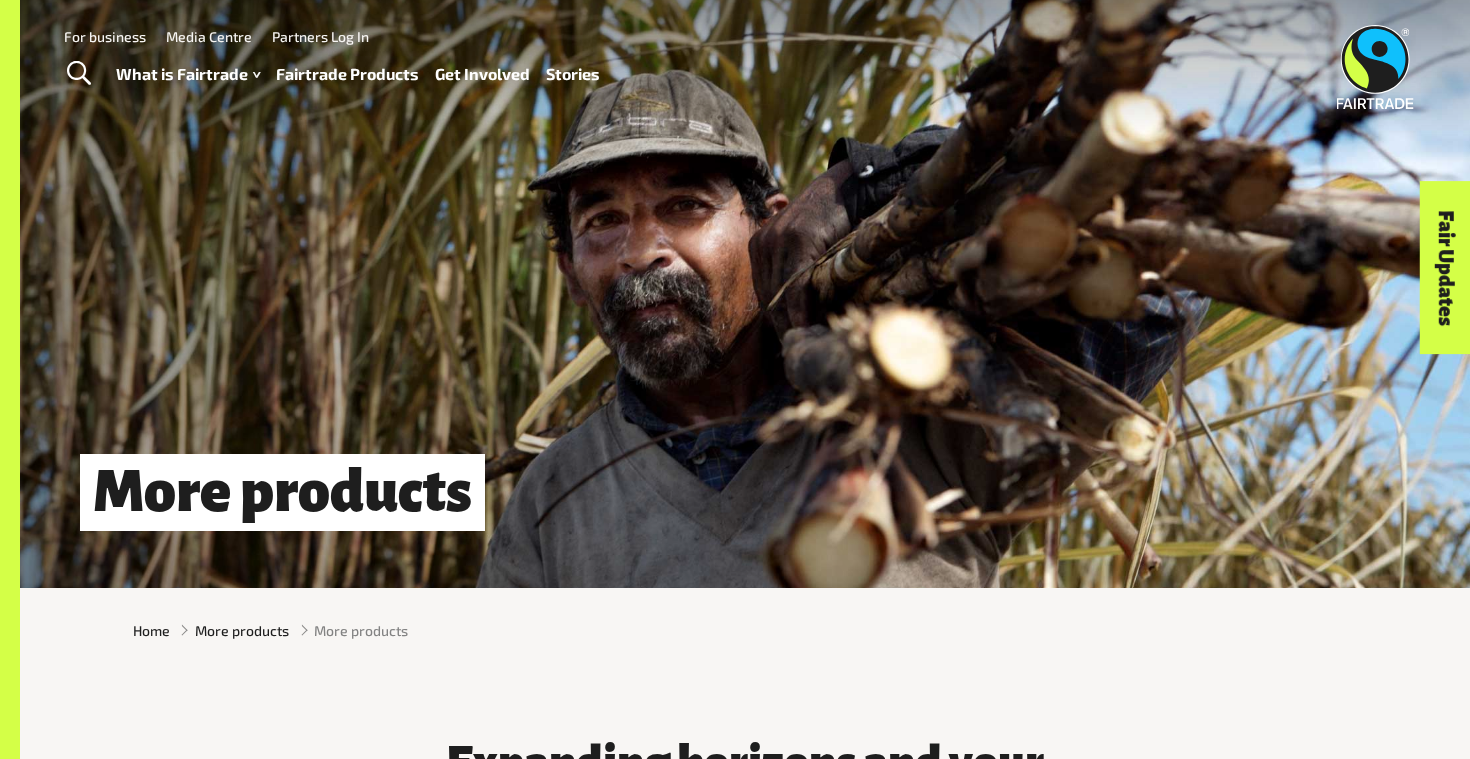 scroll, scrollTop: 0, scrollLeft: 0, axis: both 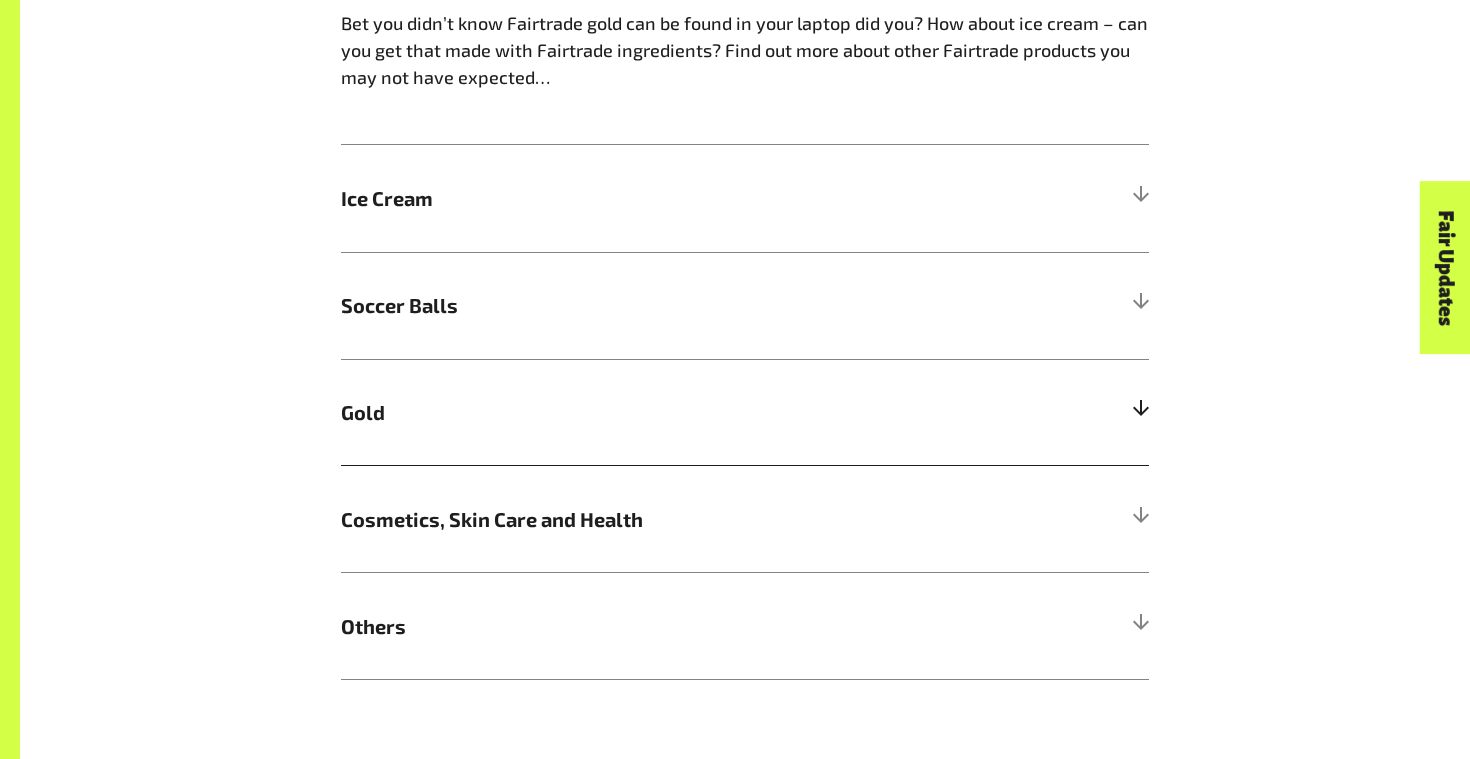 click on "Gold" at bounding box center [644, 412] 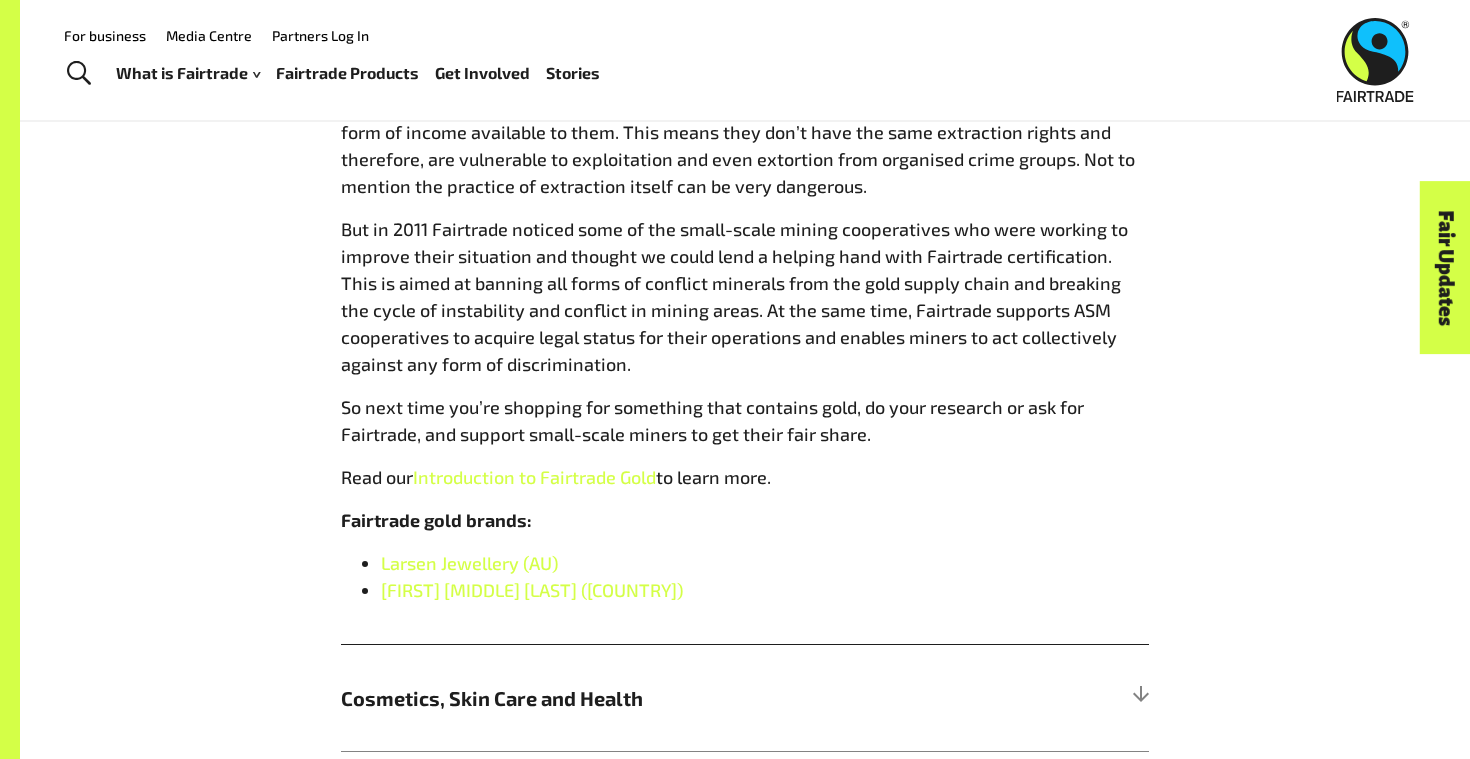 scroll, scrollTop: 1798, scrollLeft: 0, axis: vertical 